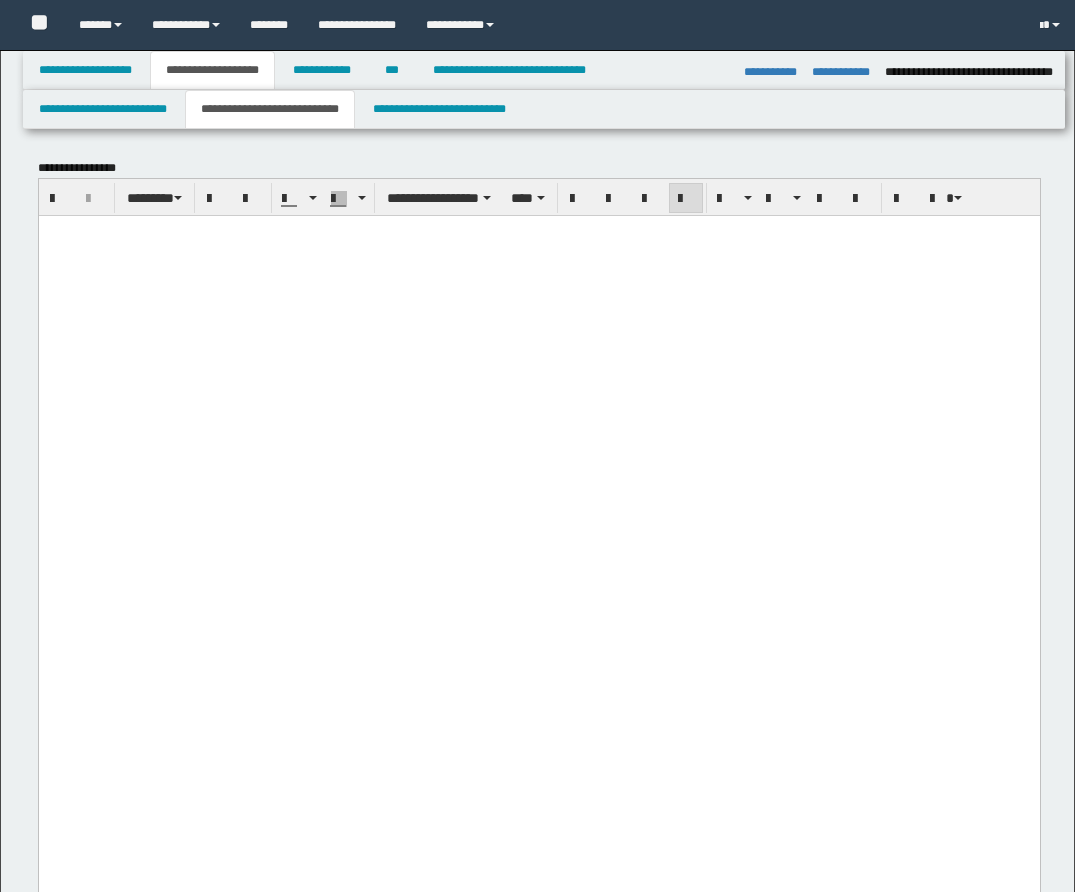 select on "*" 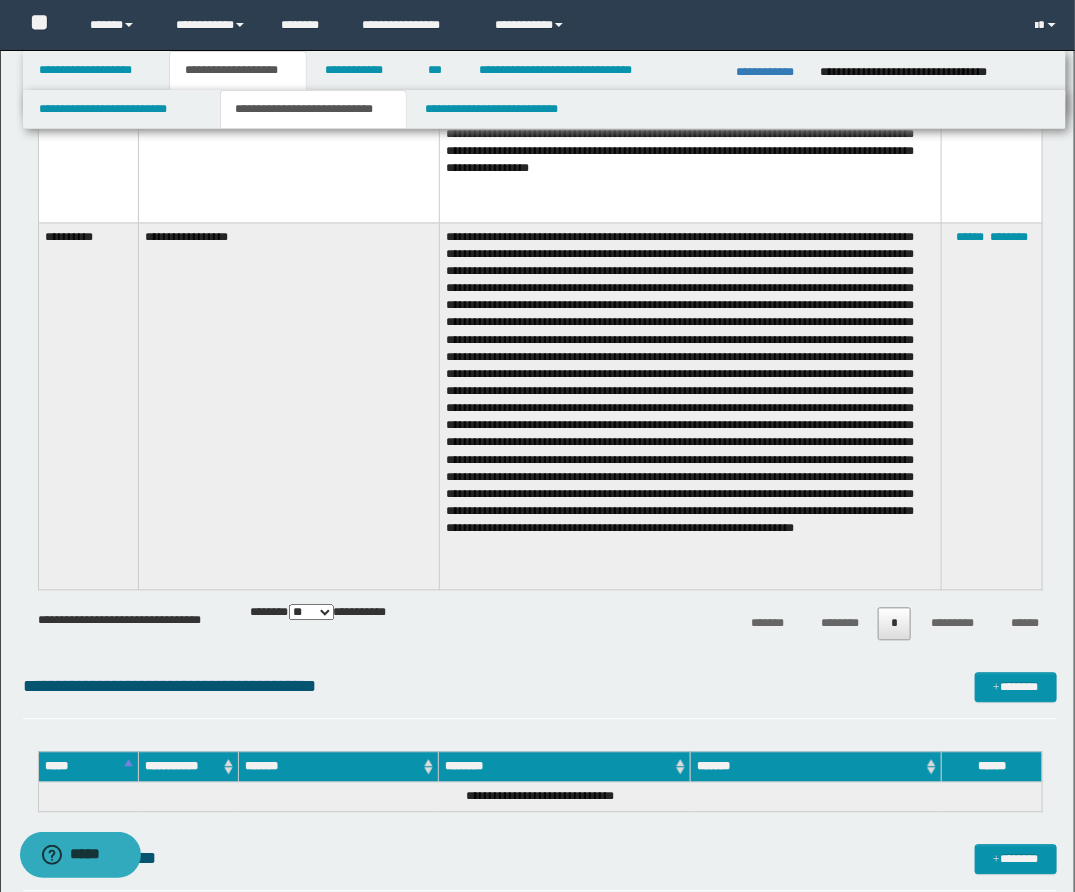 scroll, scrollTop: 0, scrollLeft: 0, axis: both 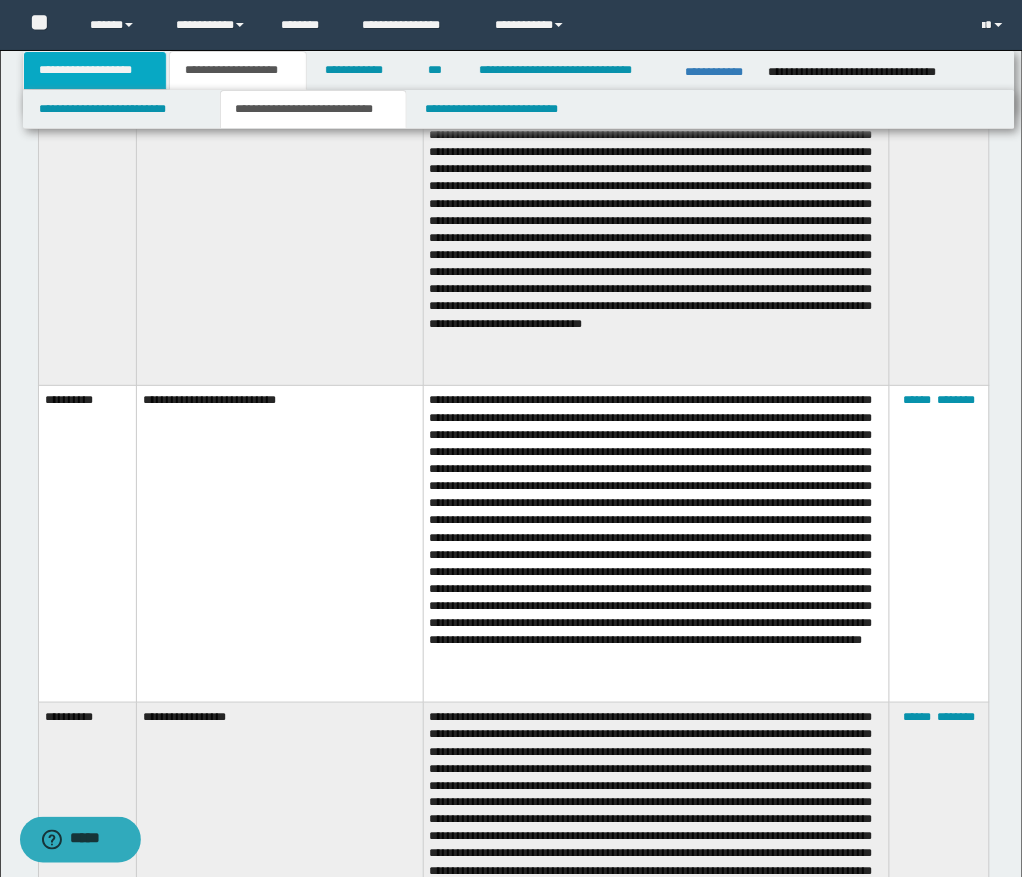 click on "**********" at bounding box center [95, 70] 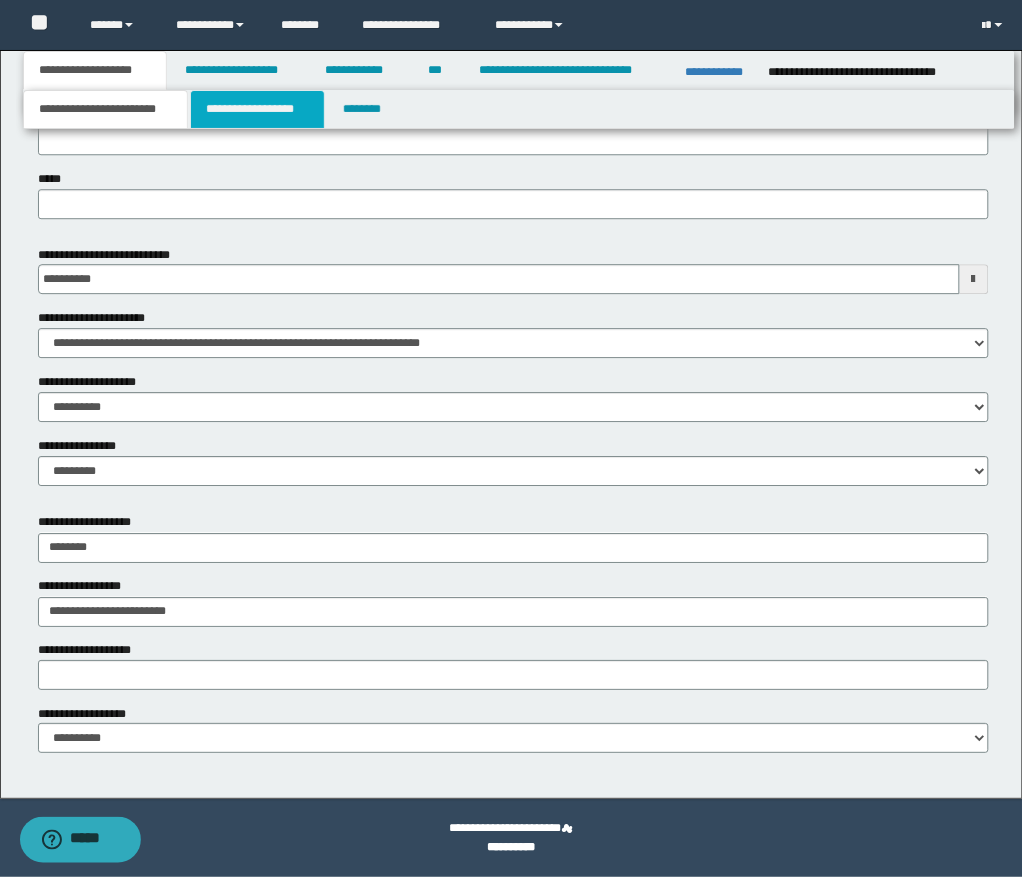 scroll, scrollTop: 895, scrollLeft: 0, axis: vertical 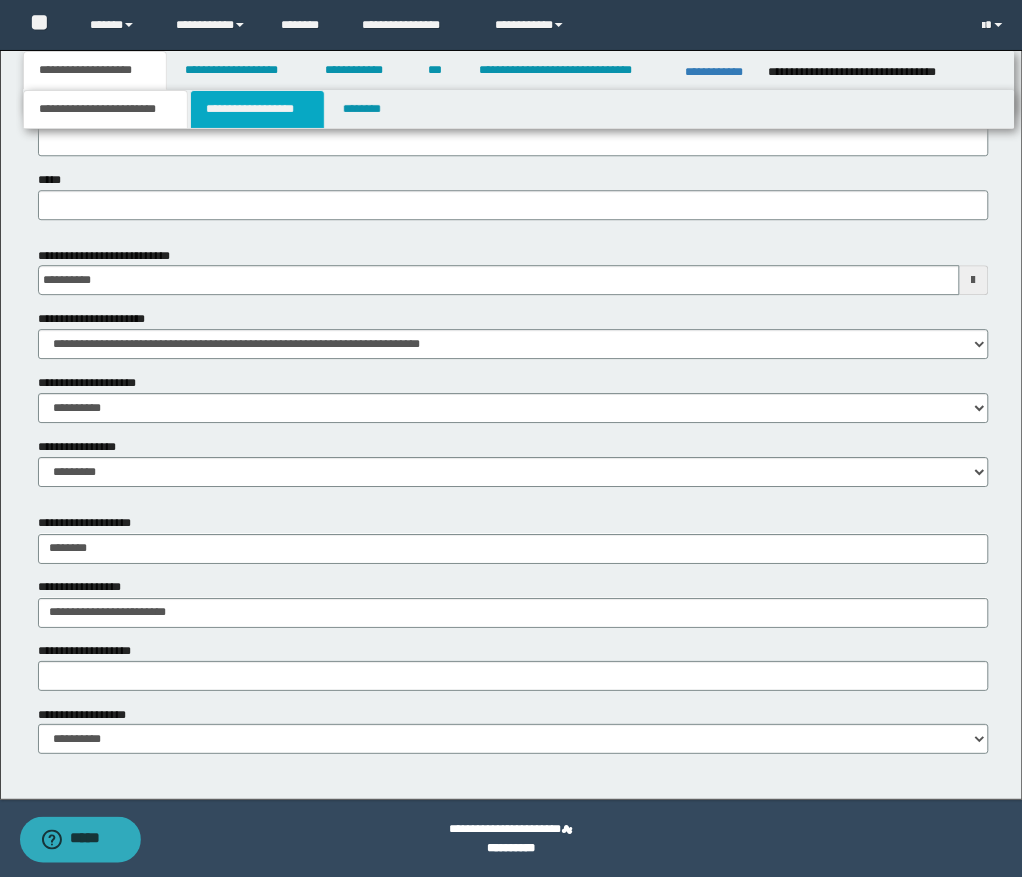 click on "**********" at bounding box center [257, 109] 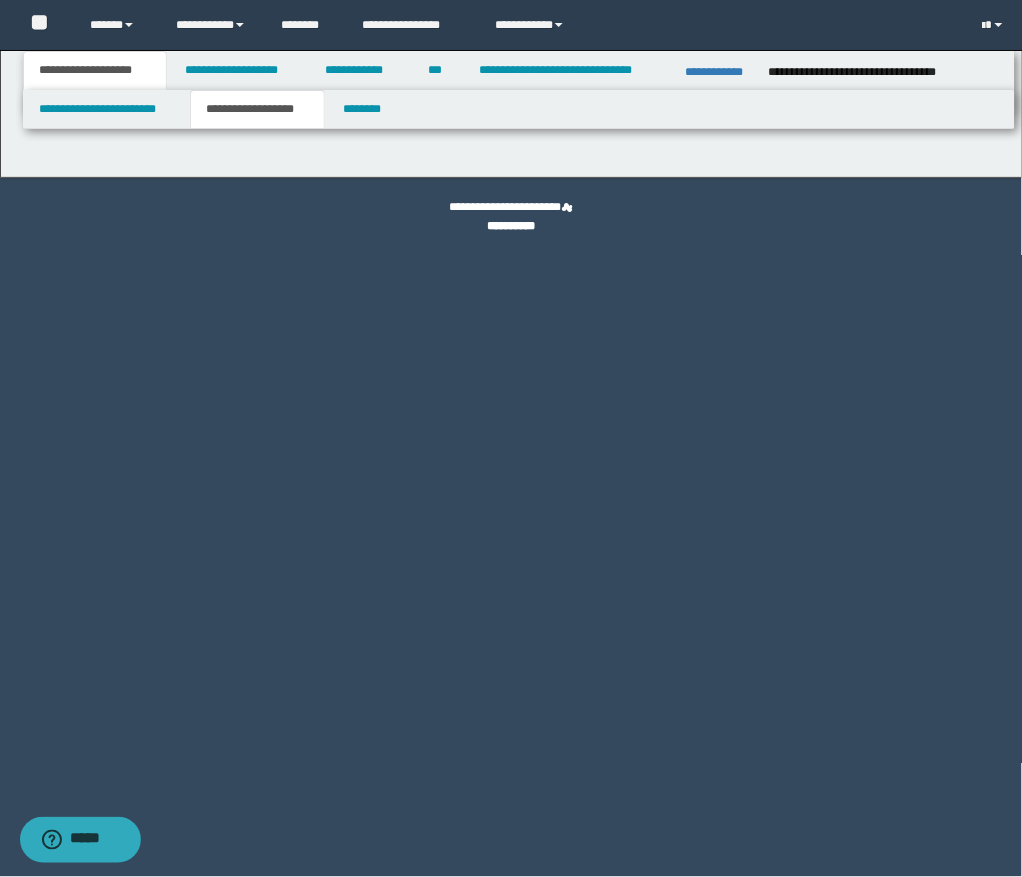 type on "********" 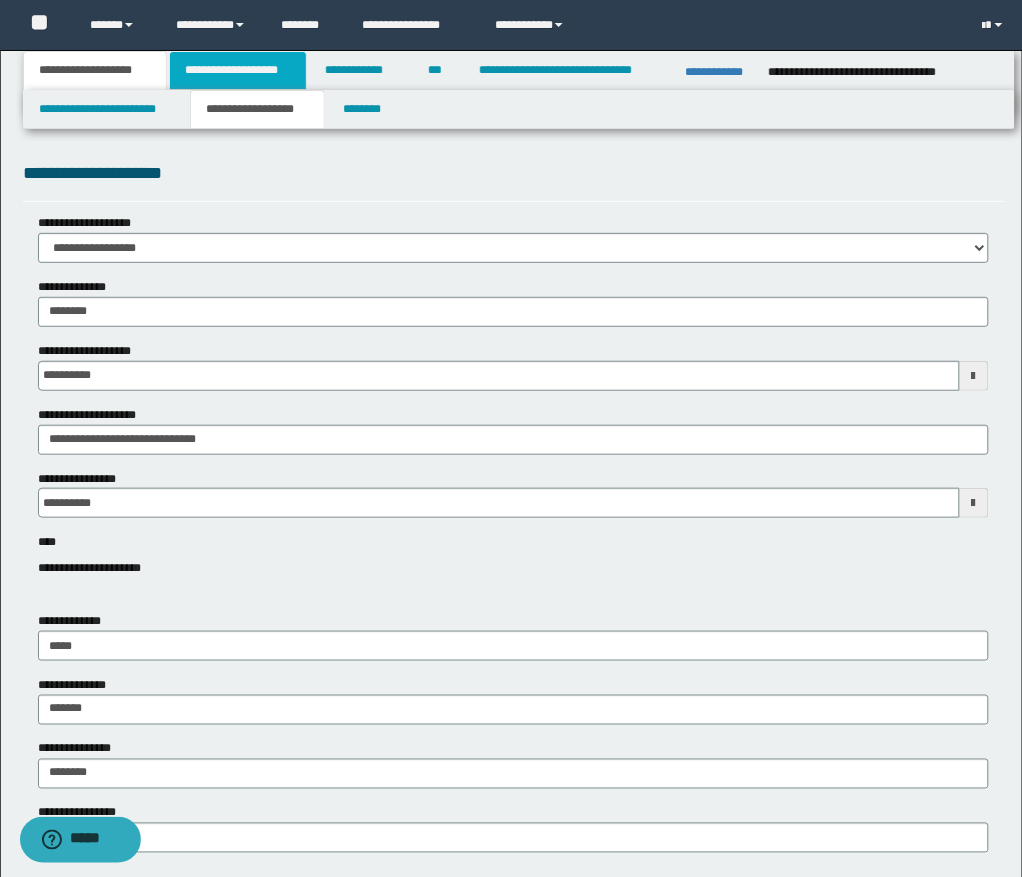 click on "**********" at bounding box center [238, 70] 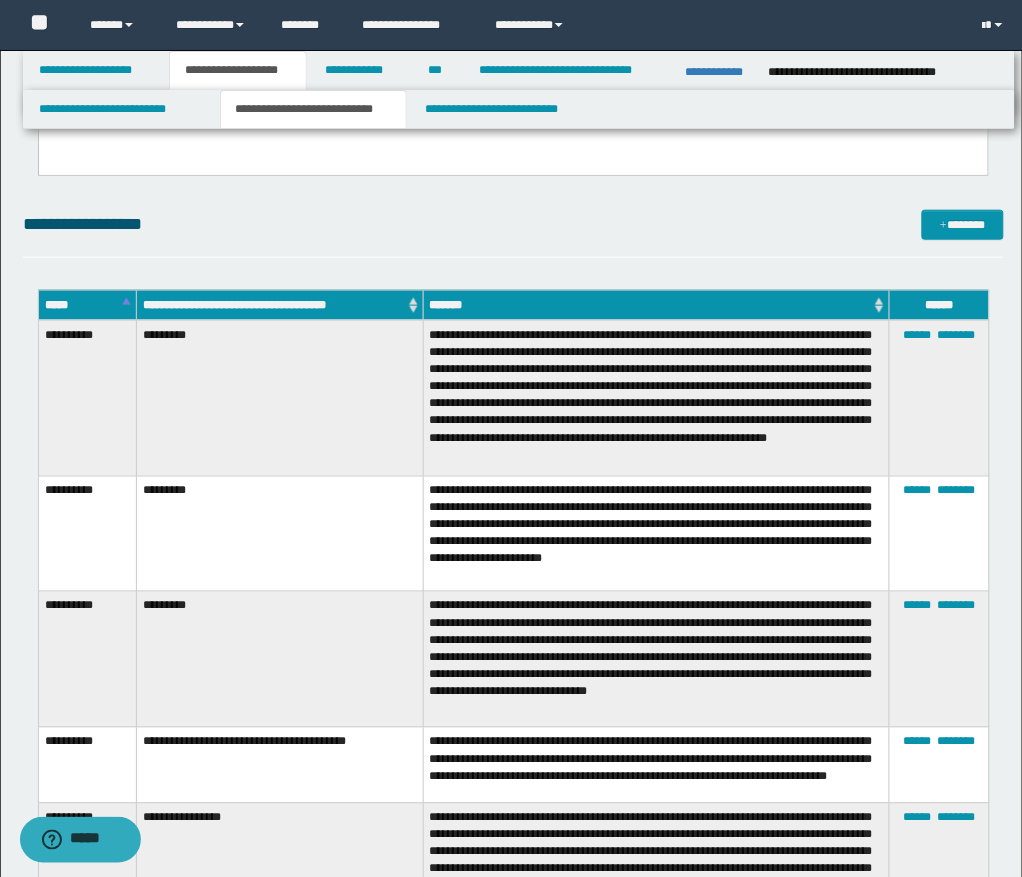 scroll, scrollTop: 3065, scrollLeft: 0, axis: vertical 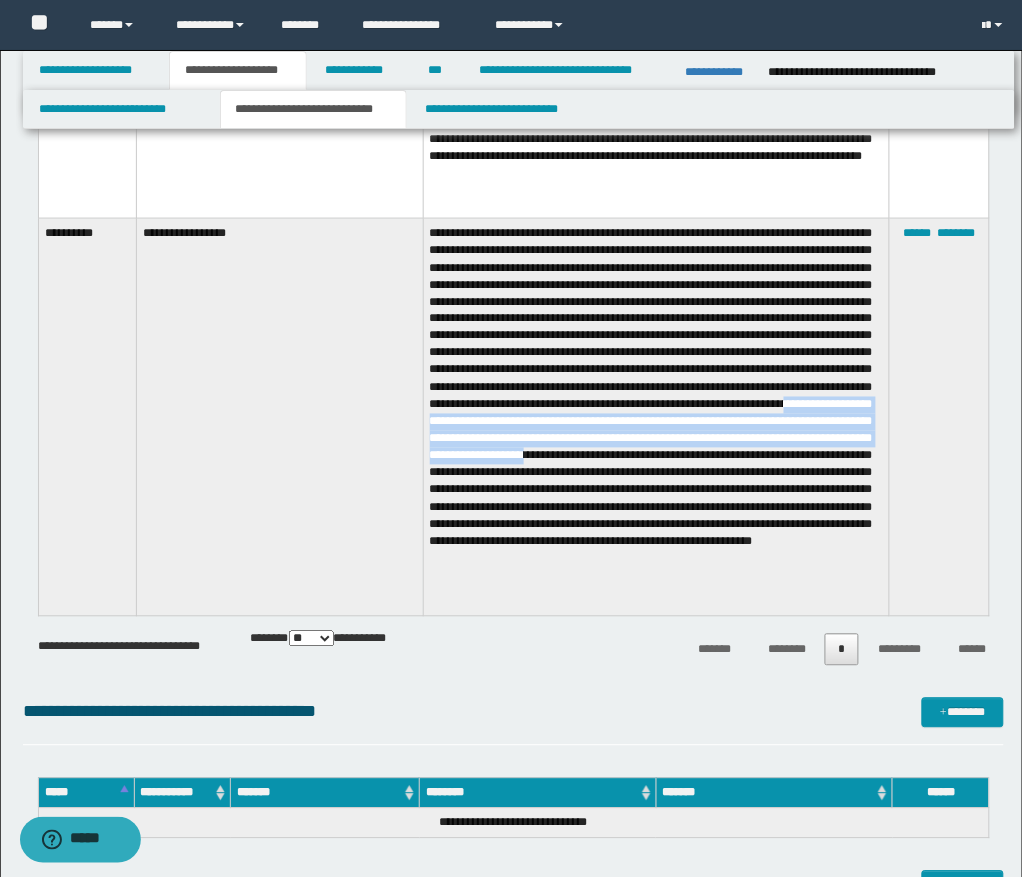 drag, startPoint x: 726, startPoint y: 431, endPoint x: 721, endPoint y: 487, distance: 56.22277 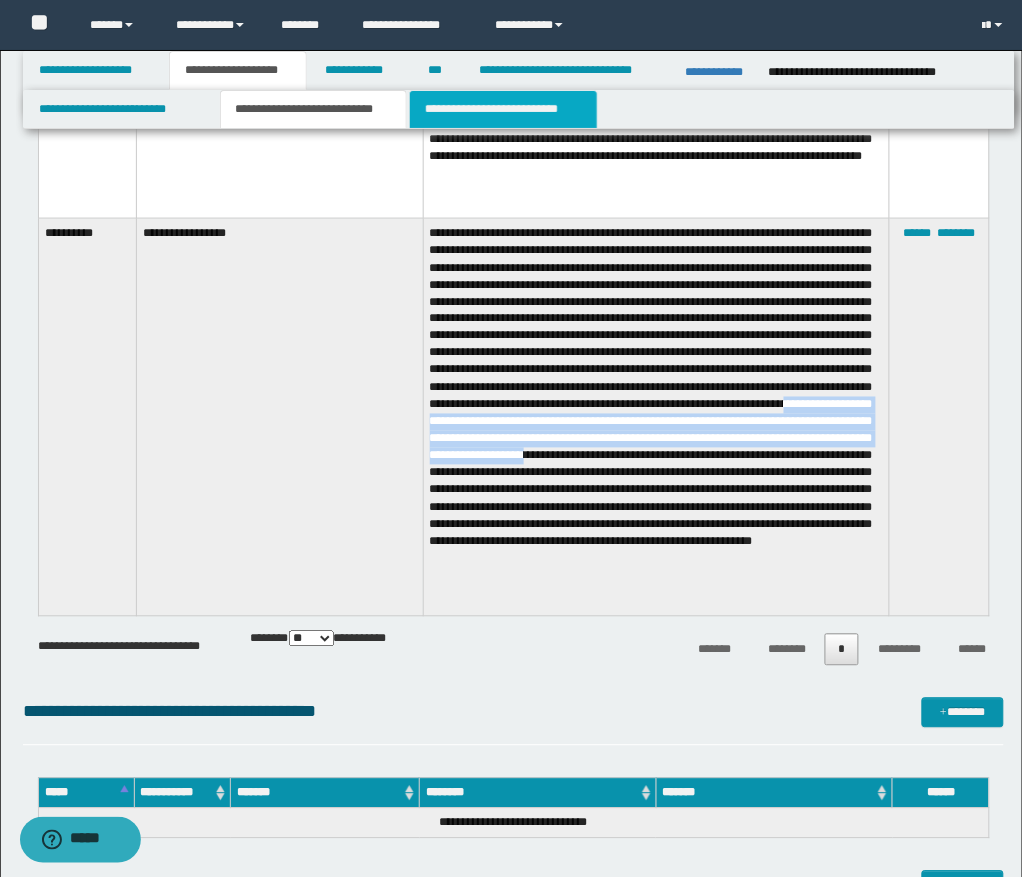 click on "**********" at bounding box center [503, 109] 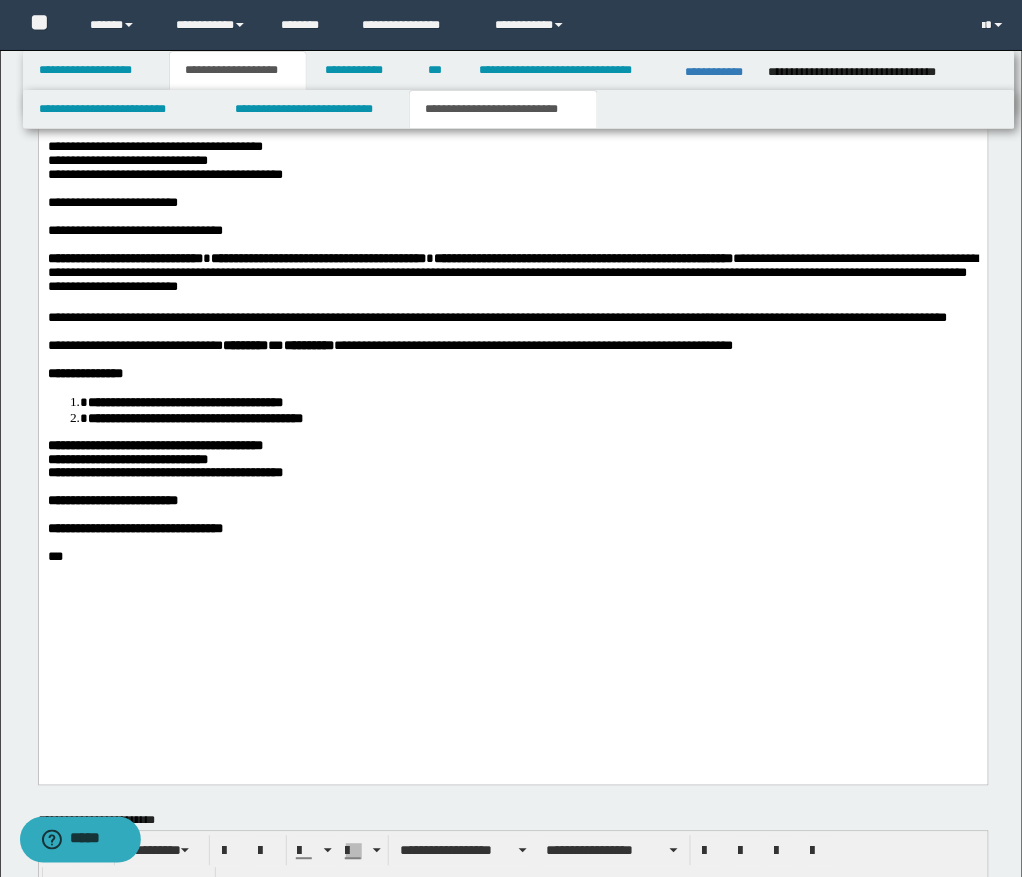 scroll, scrollTop: 1639, scrollLeft: 0, axis: vertical 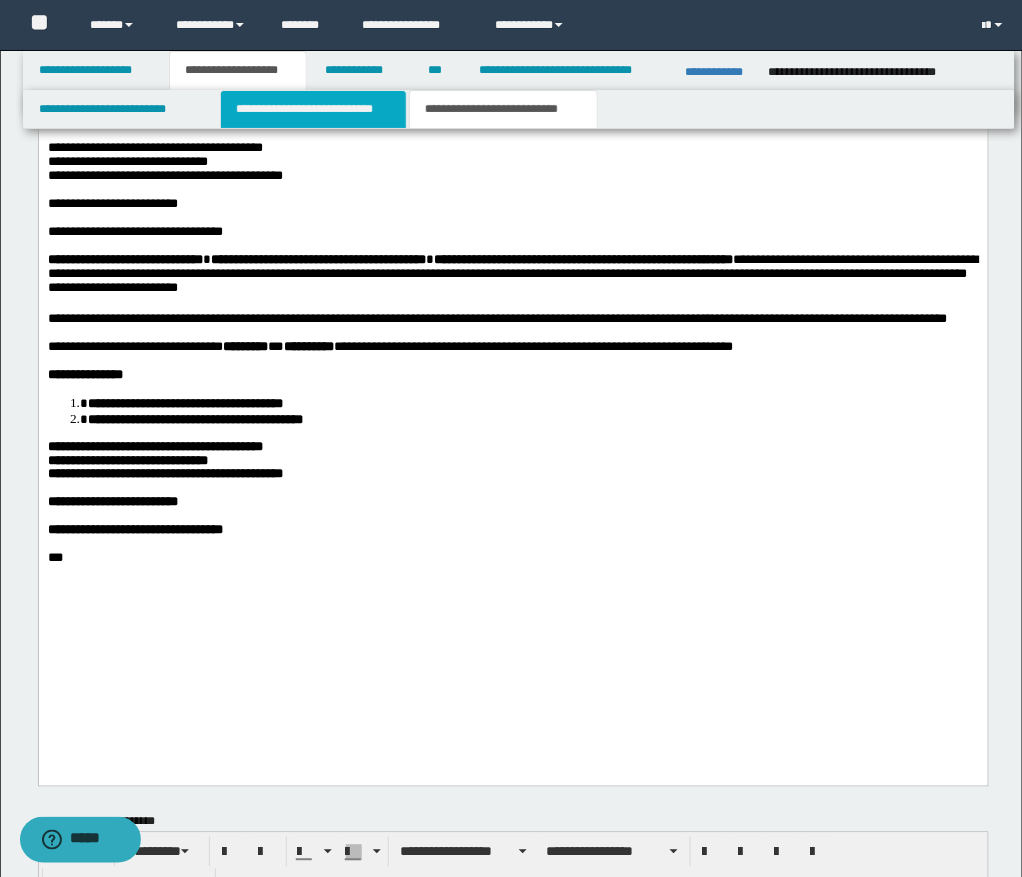 click on "**********" at bounding box center (313, 109) 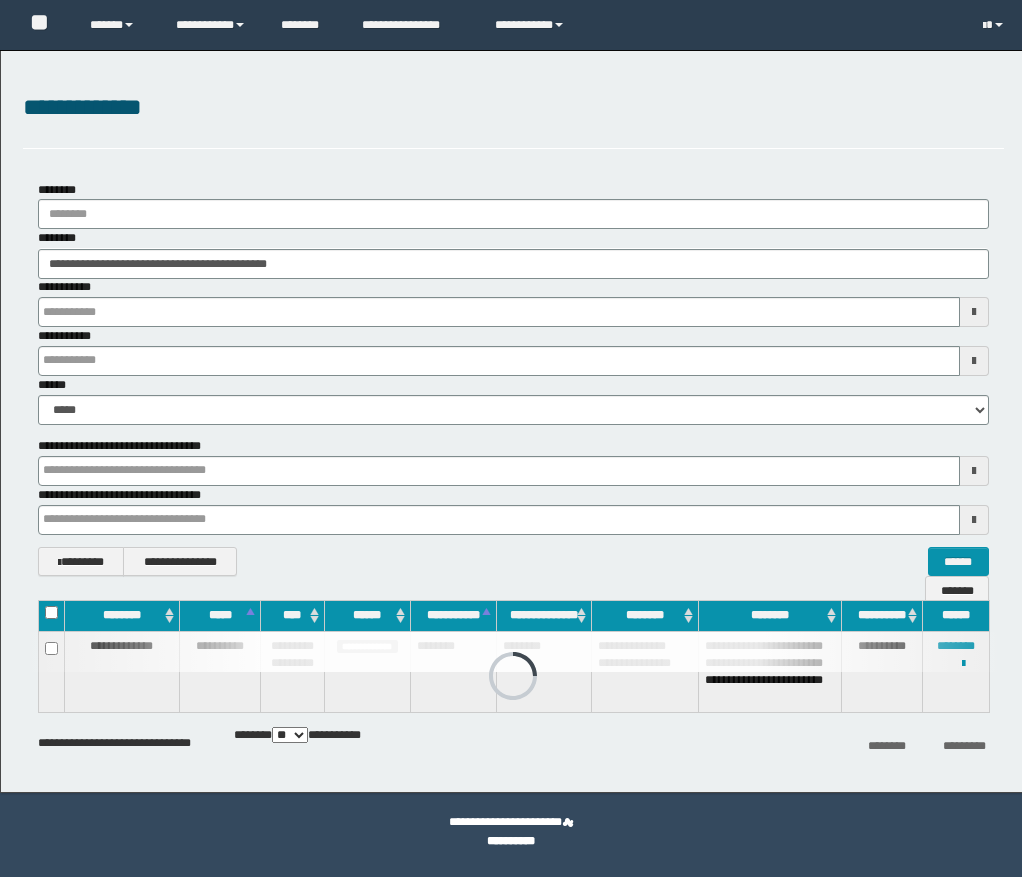 scroll, scrollTop: 0, scrollLeft: 0, axis: both 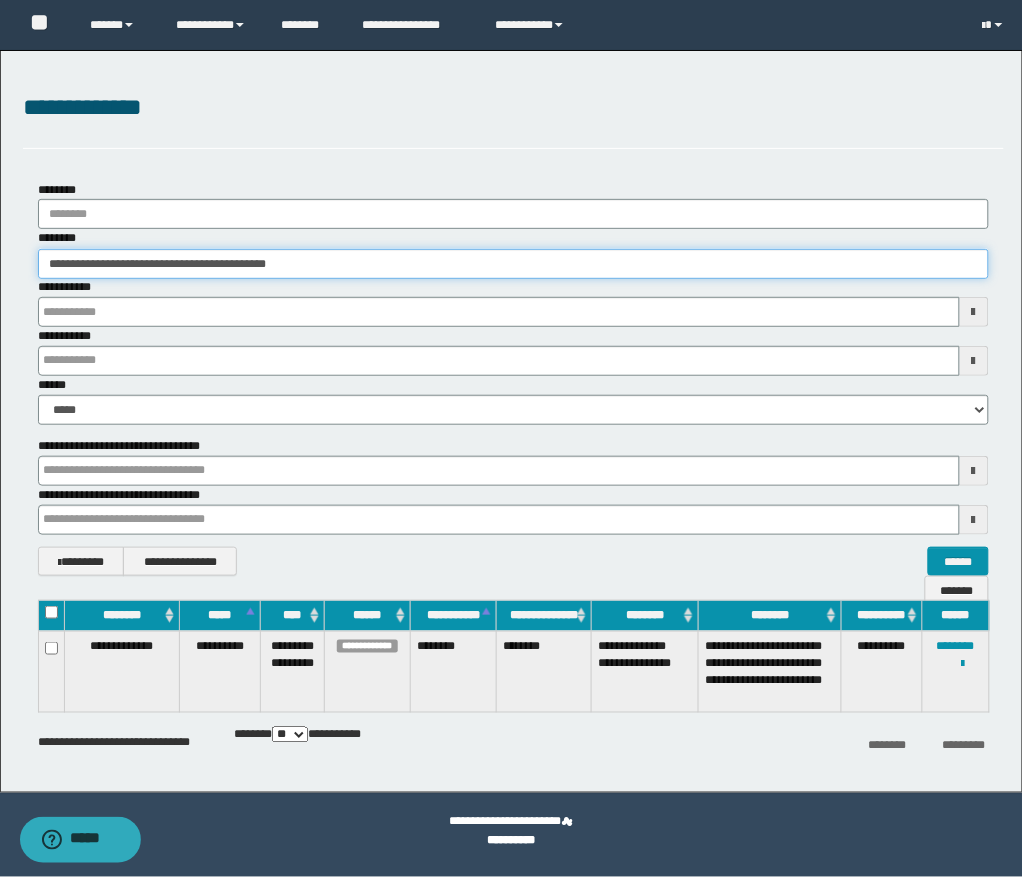 drag, startPoint x: 432, startPoint y: 265, endPoint x: -111, endPoint y: 166, distance: 551.9511 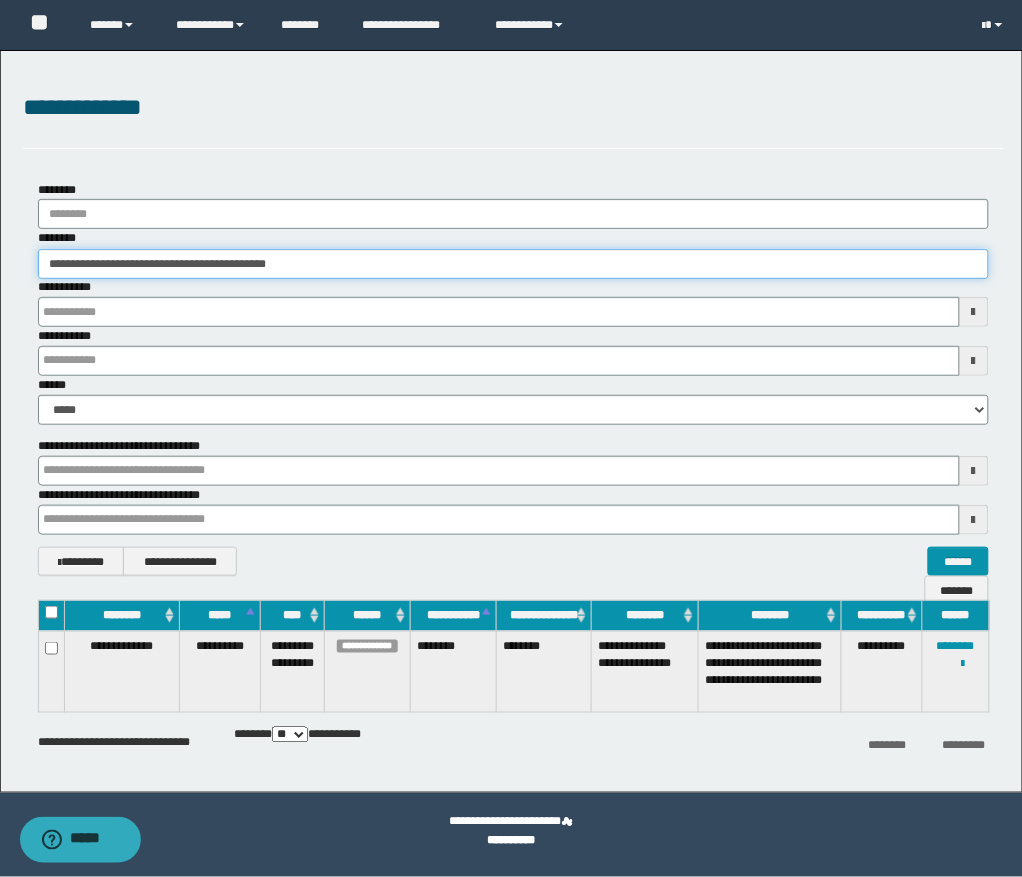 click on "**********" at bounding box center [511, 438] 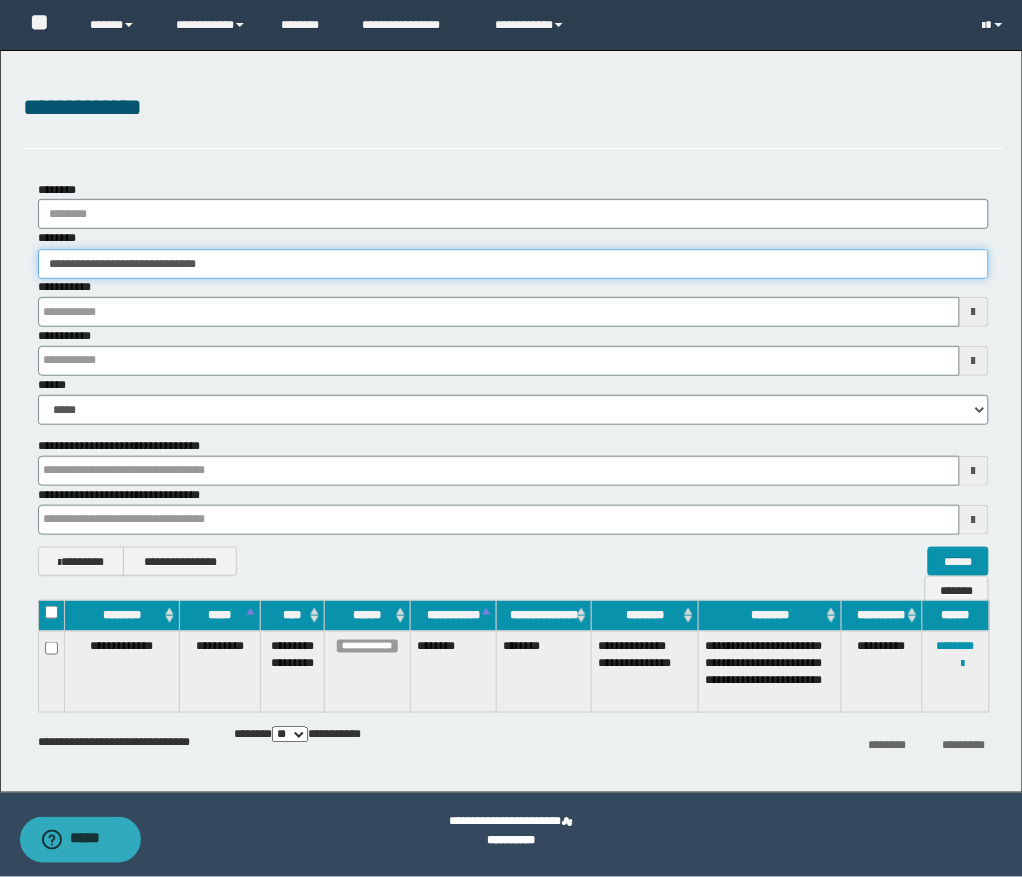 type on "**********" 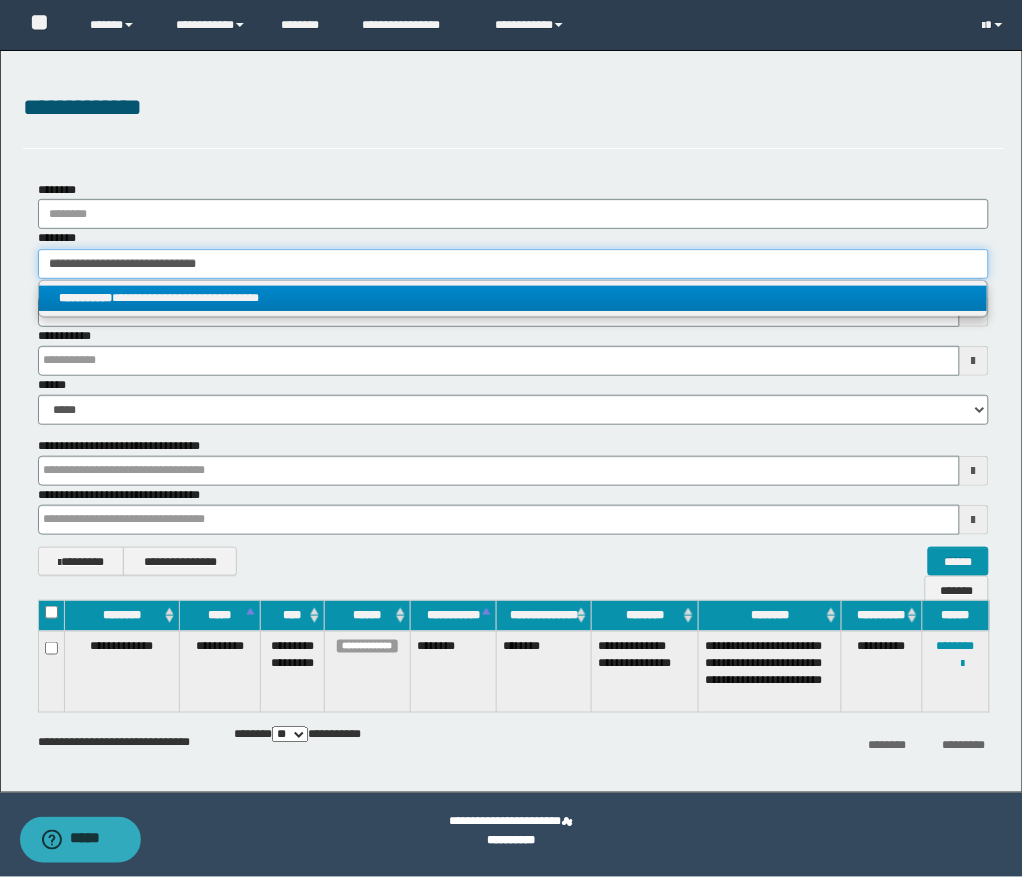 type on "**********" 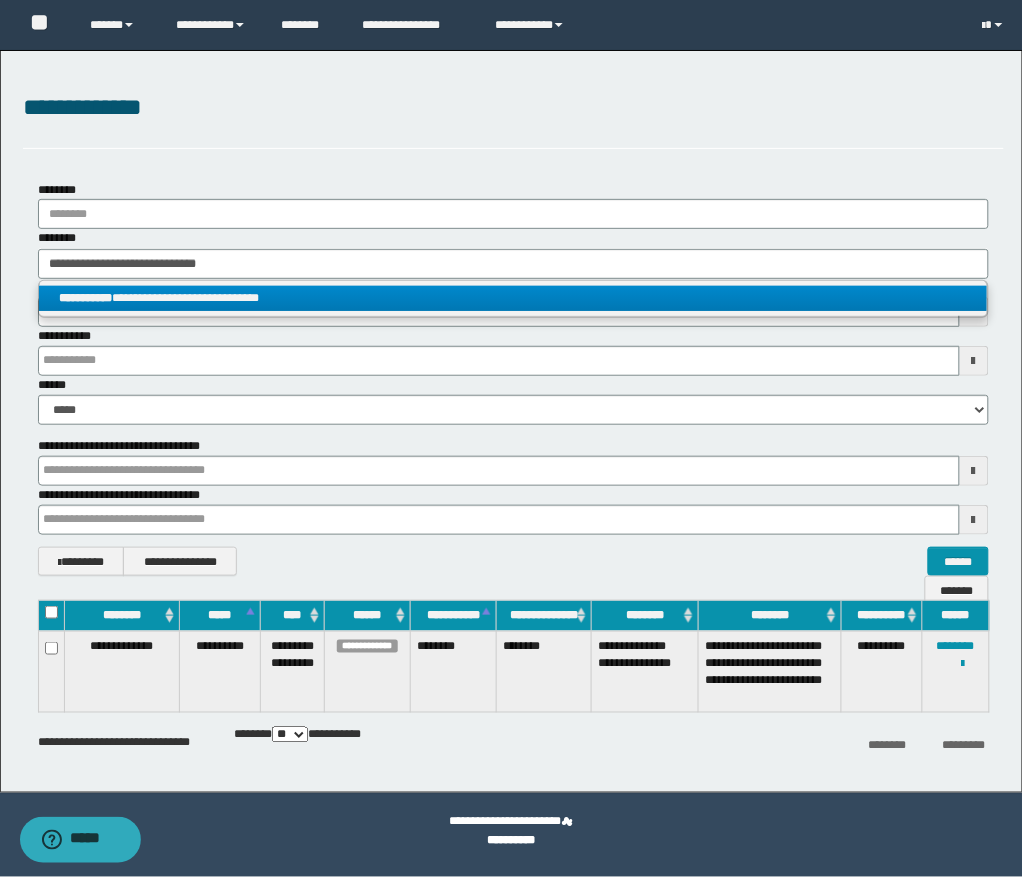 click on "**********" at bounding box center (513, 298) 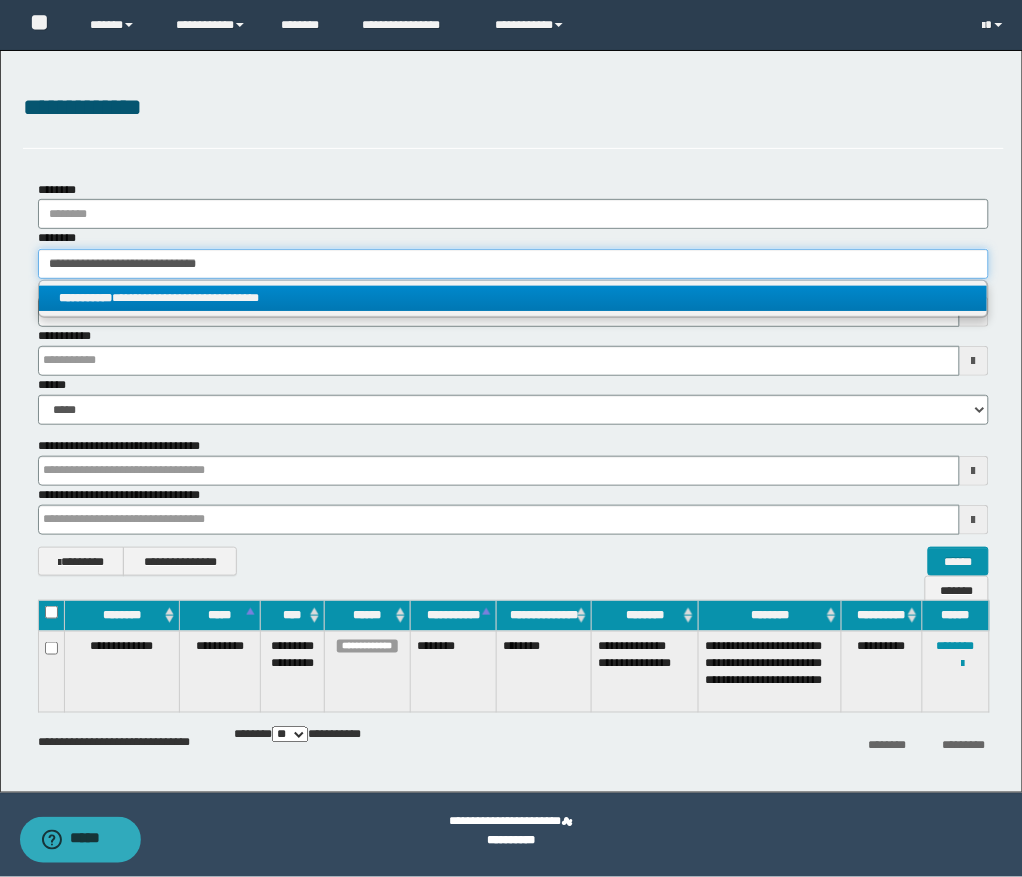 type 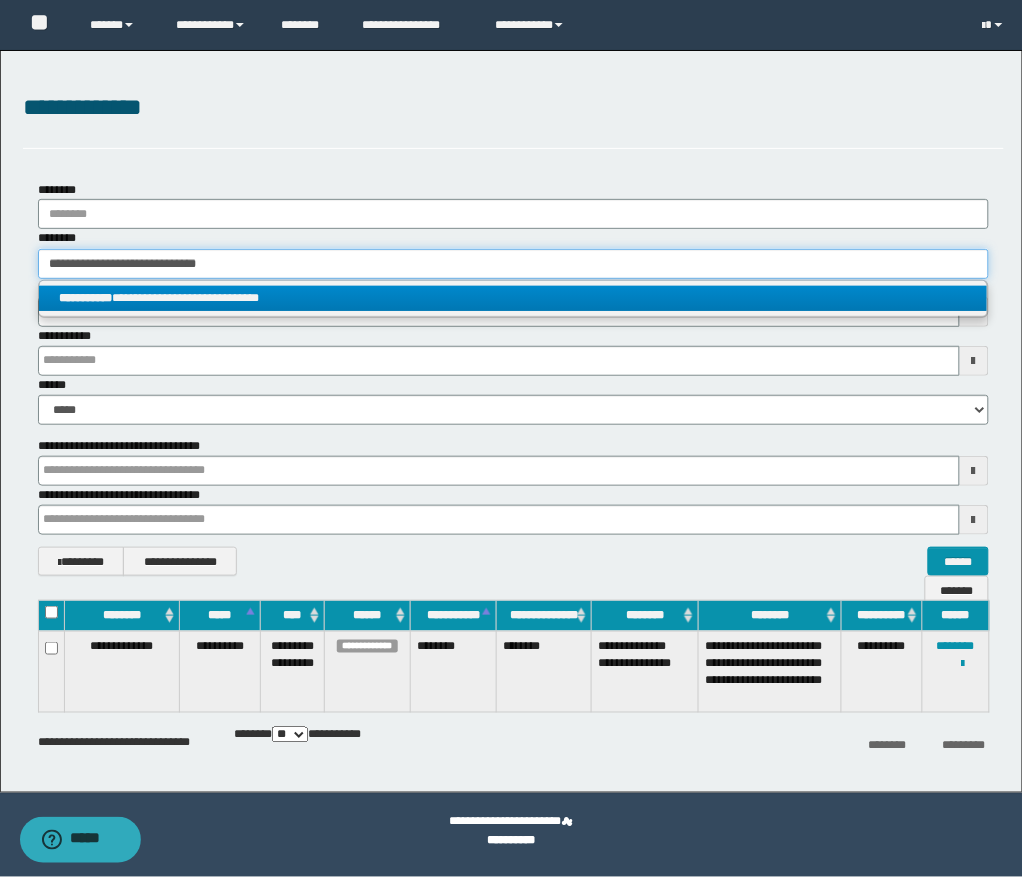 type on "**********" 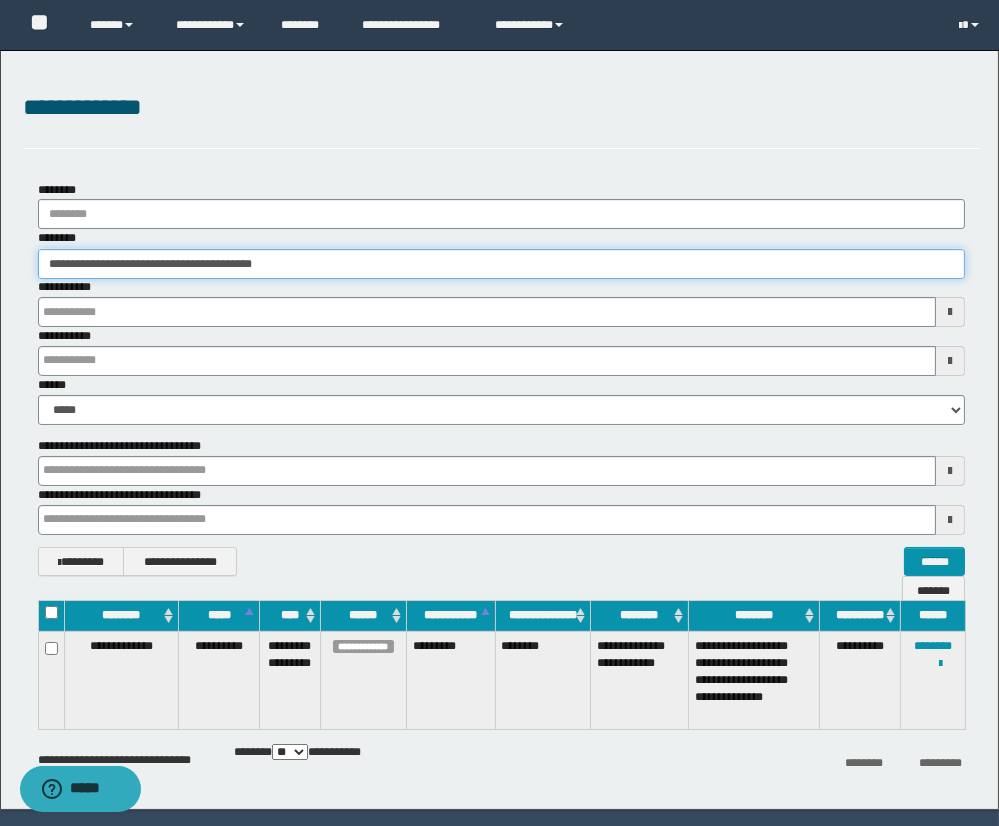 scroll, scrollTop: 5, scrollLeft: 0, axis: vertical 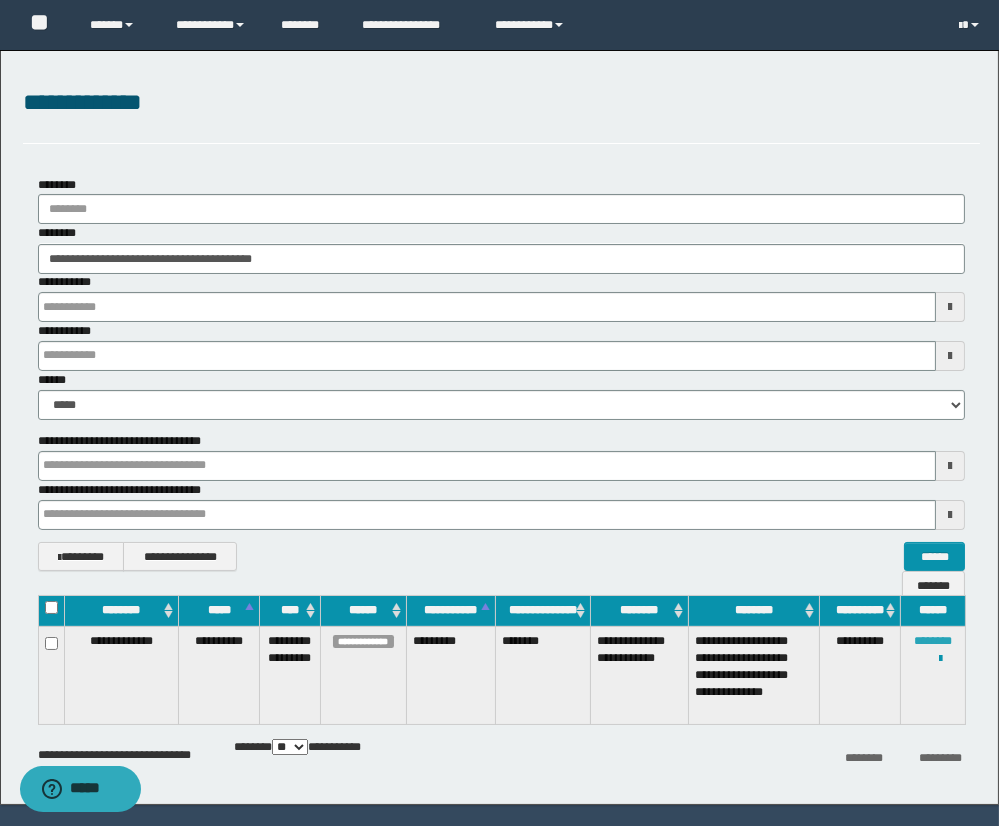 click on "********" at bounding box center [933, 641] 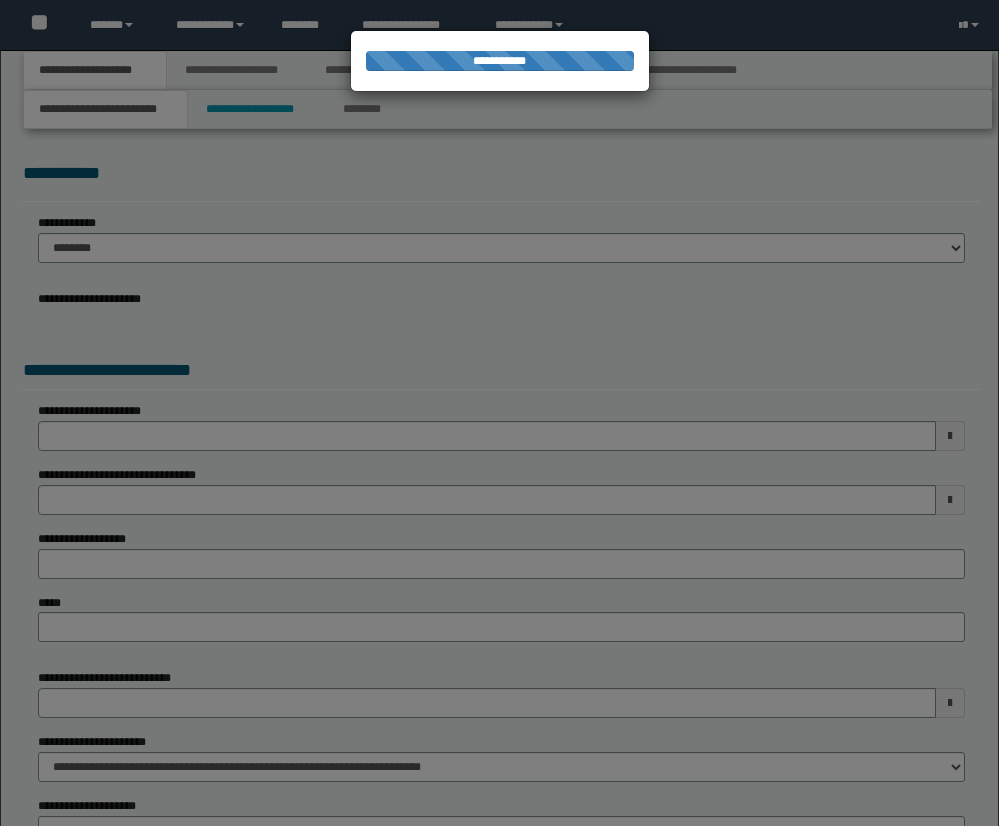 scroll, scrollTop: 0, scrollLeft: 0, axis: both 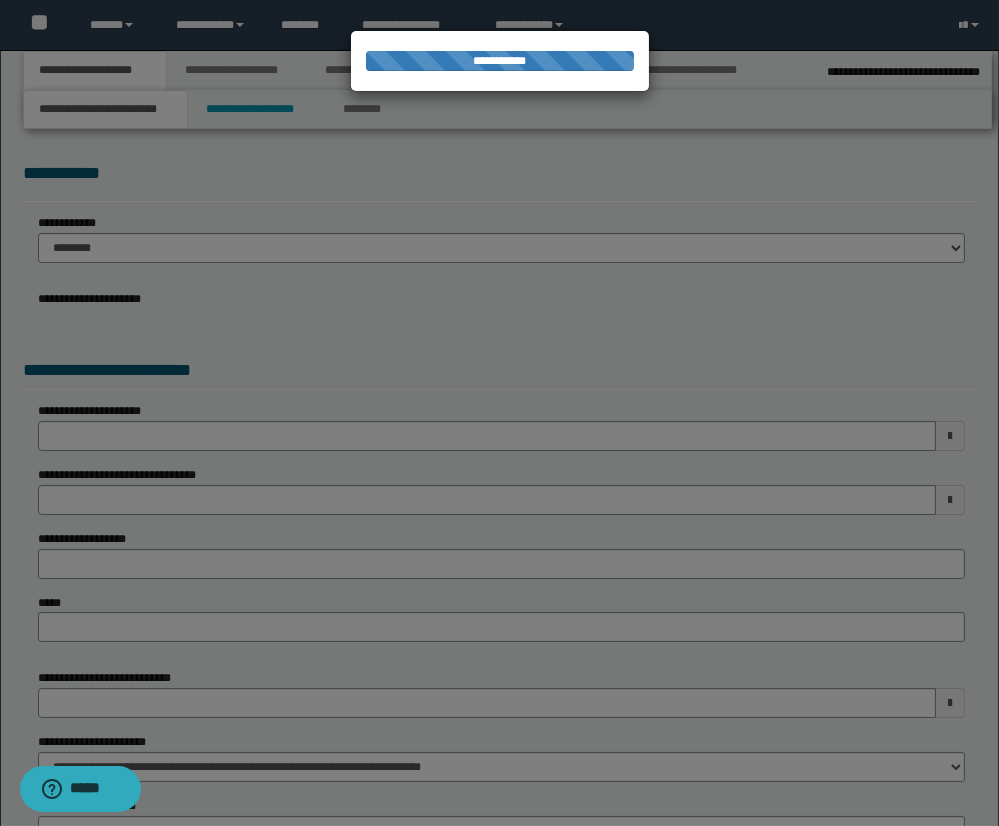 select on "*" 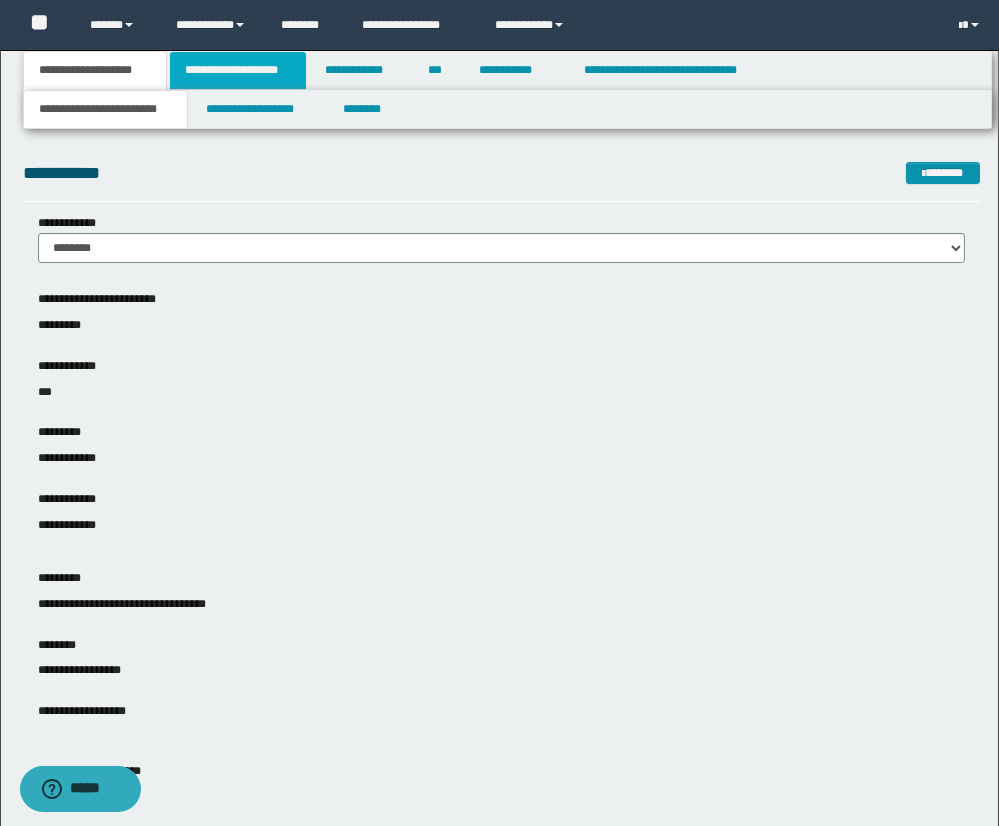 click on "**********" at bounding box center [238, 70] 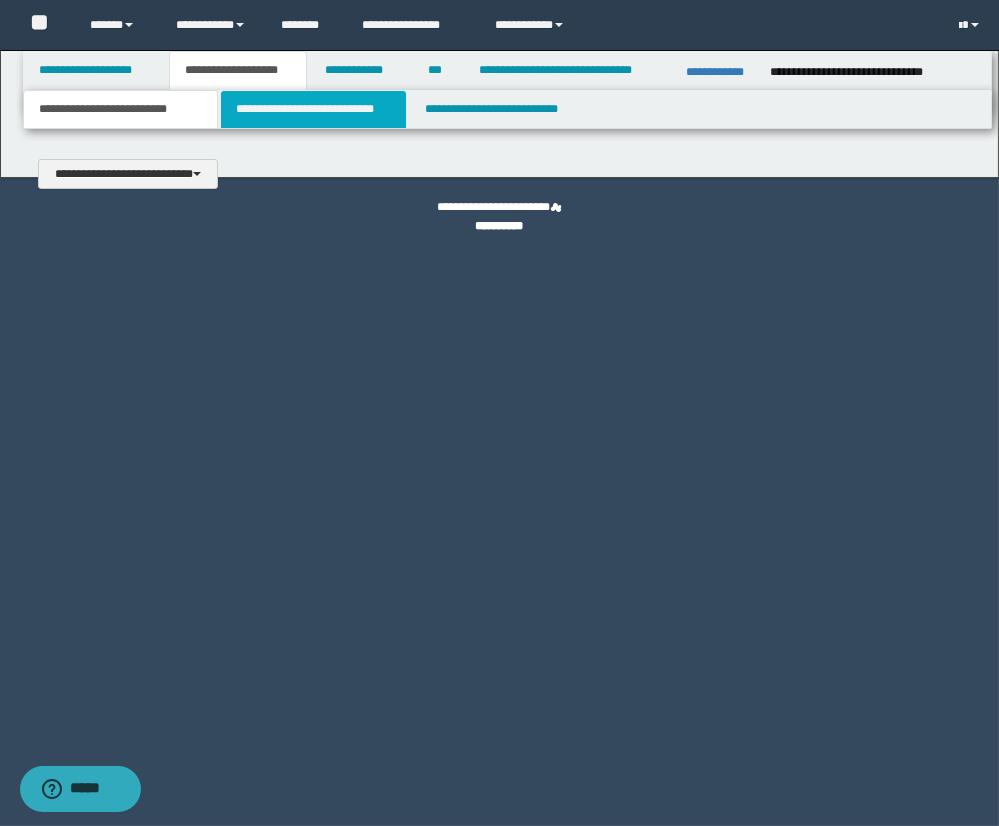 type 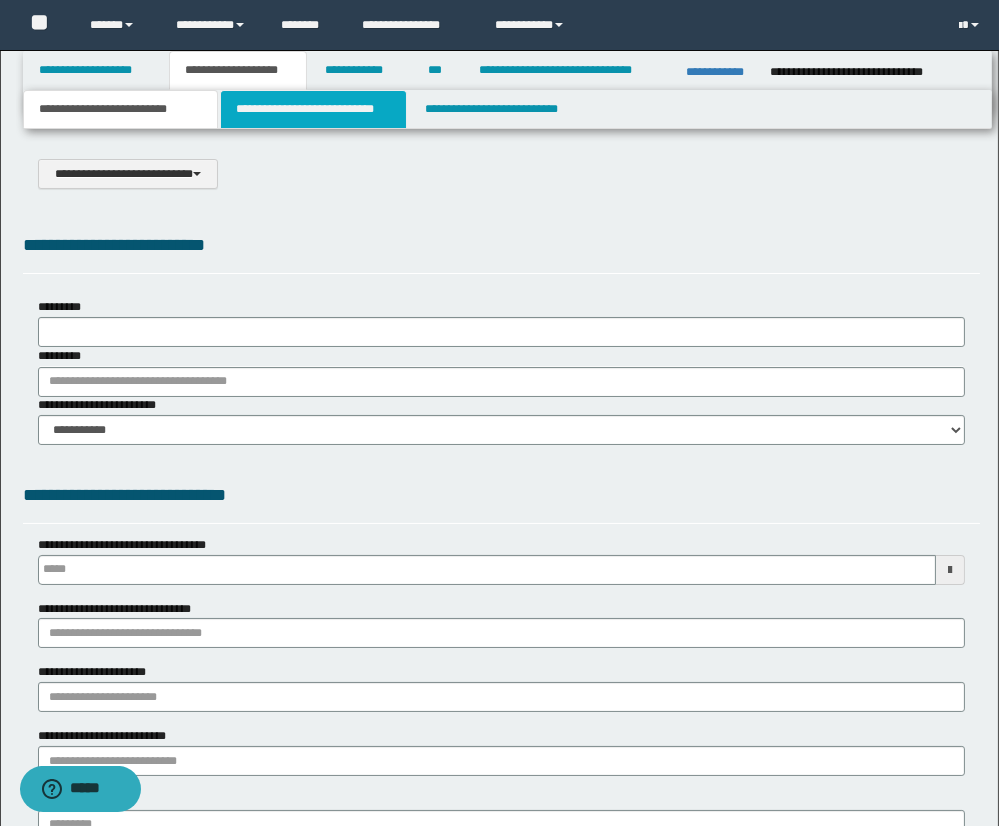 select on "*" 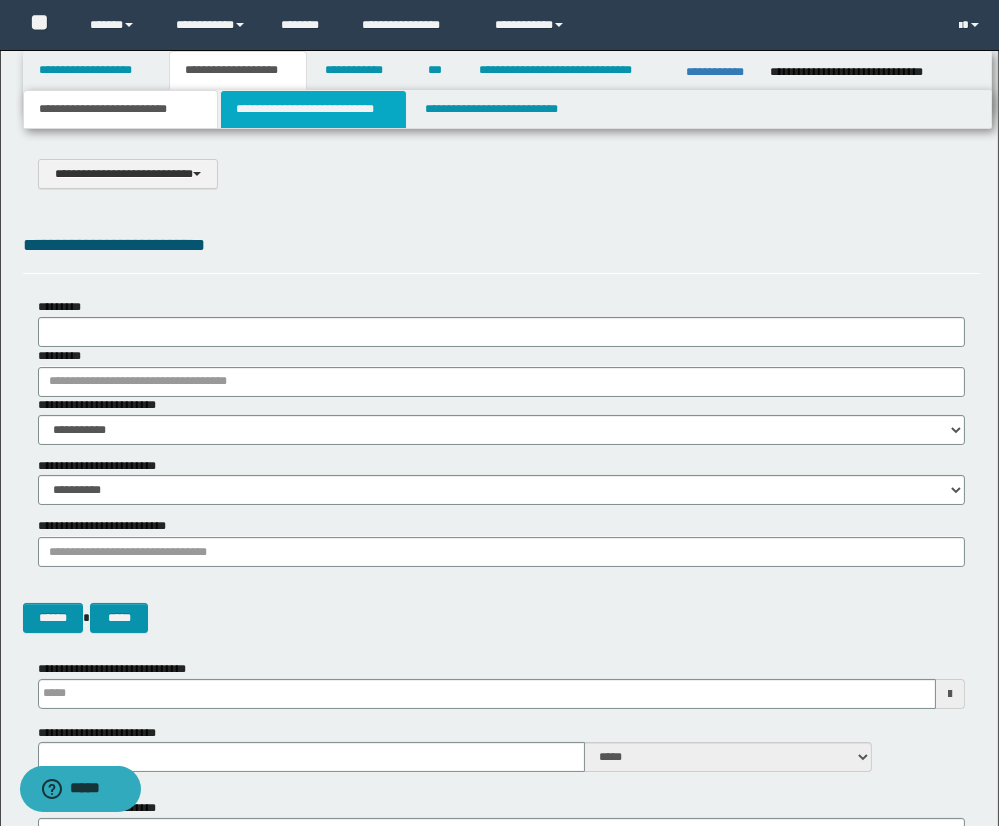 click on "**********" at bounding box center [313, 109] 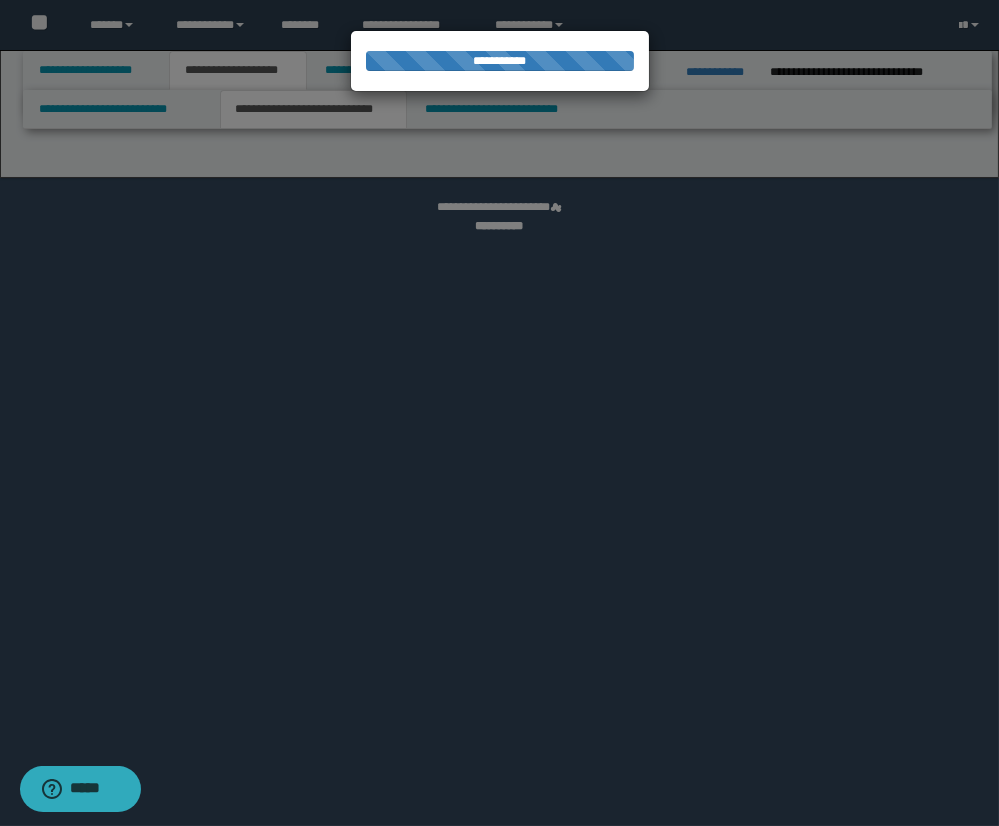 select on "*" 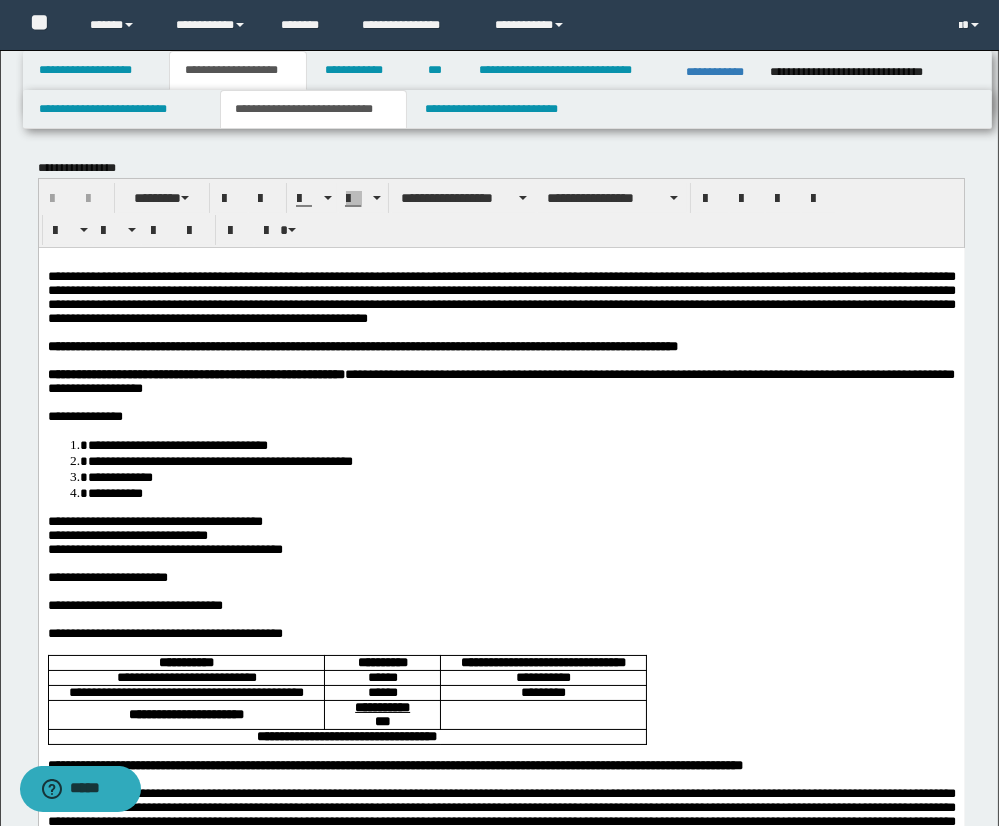 scroll, scrollTop: 0, scrollLeft: 0, axis: both 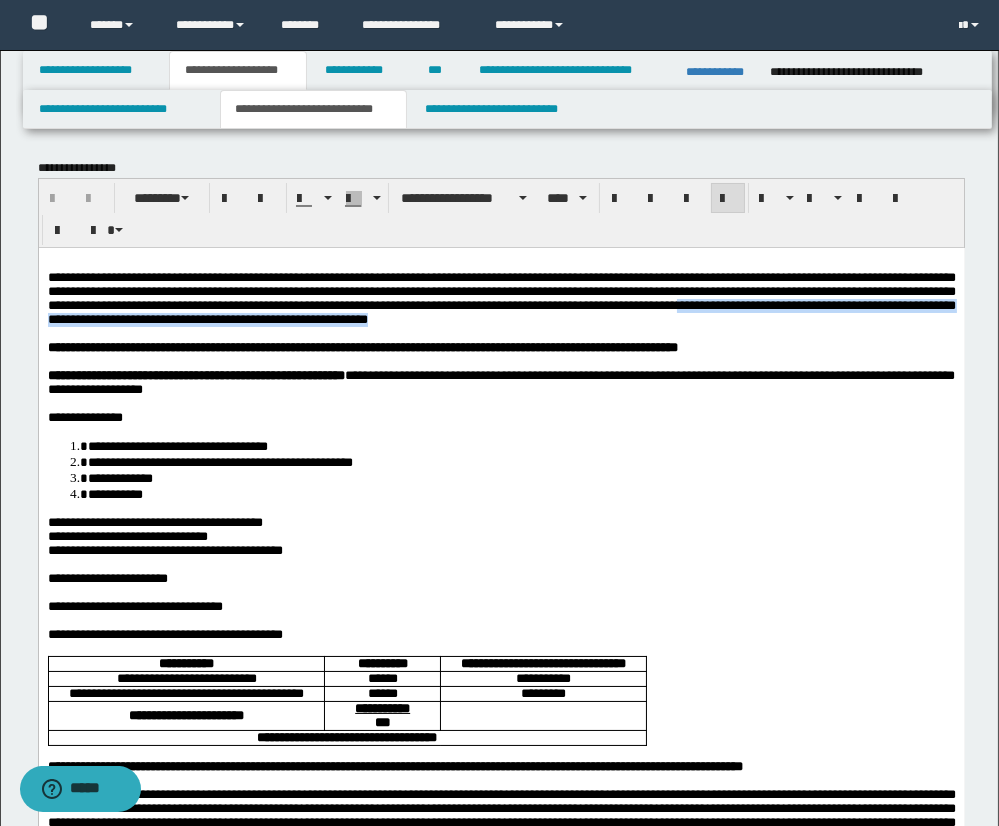 drag, startPoint x: 124, startPoint y: 323, endPoint x: 769, endPoint y: 326, distance: 645.00696 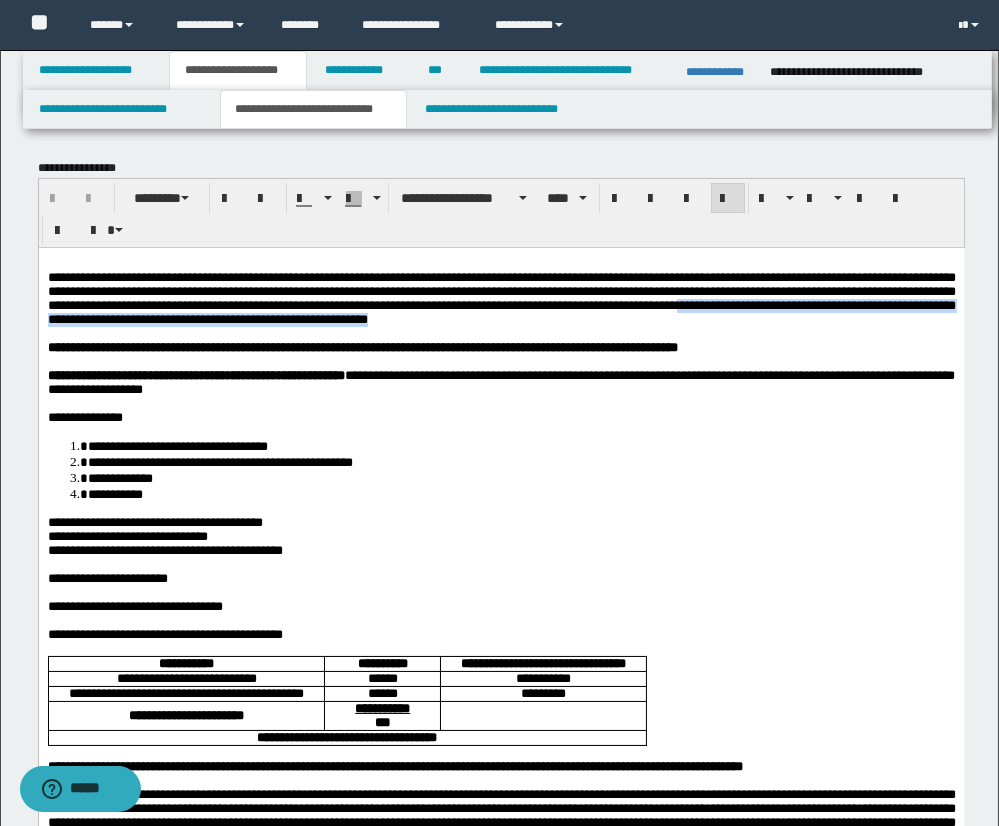 click on "**********" at bounding box center [501, 298] 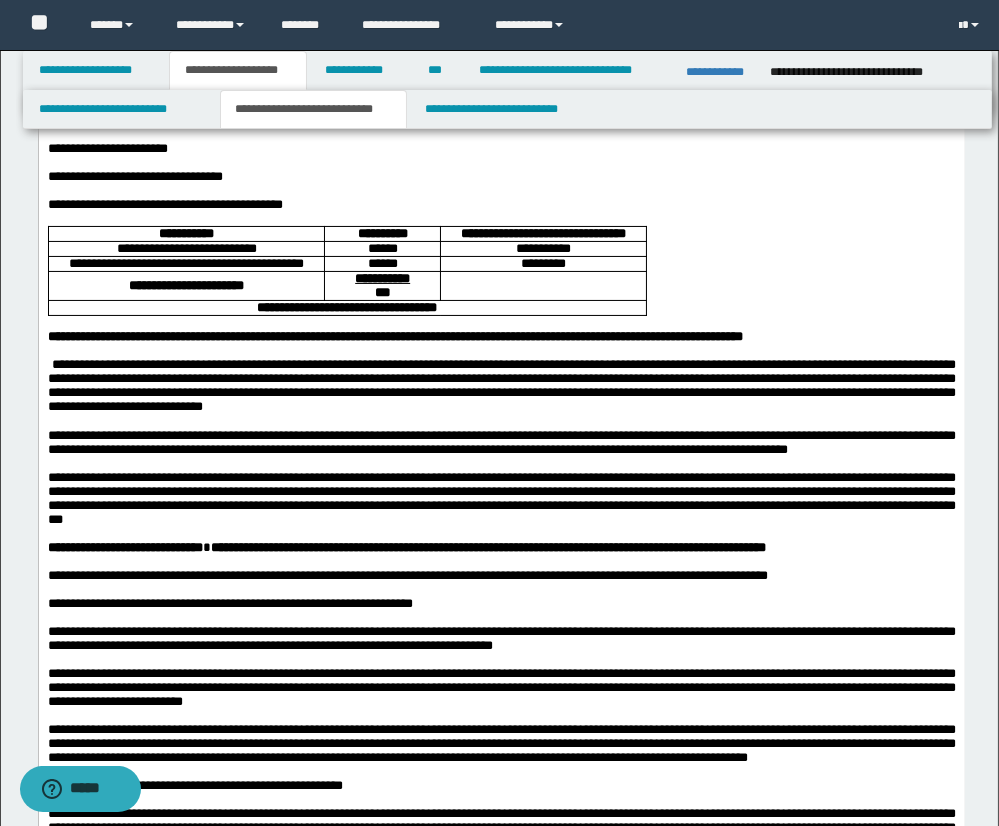 scroll, scrollTop: 428, scrollLeft: 0, axis: vertical 